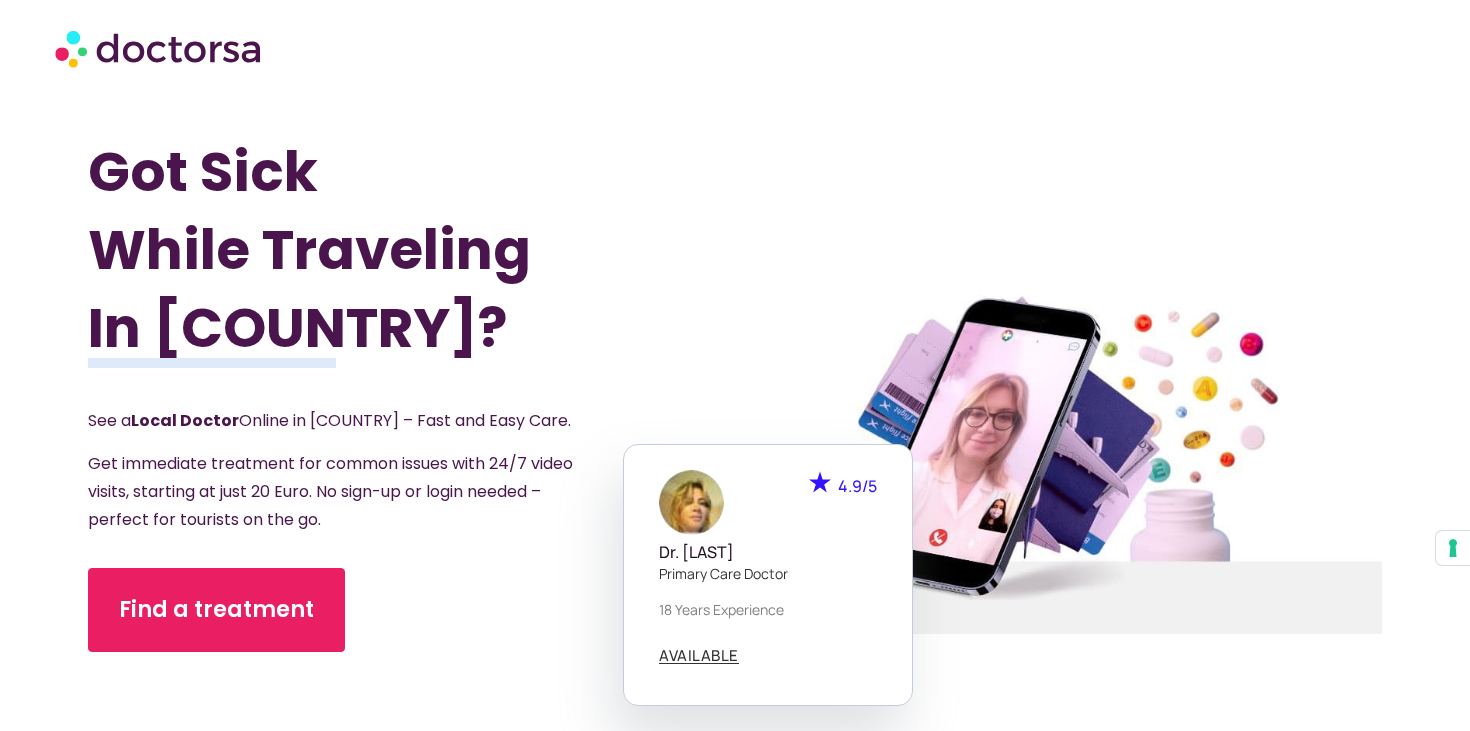 scroll, scrollTop: 0, scrollLeft: 0, axis: both 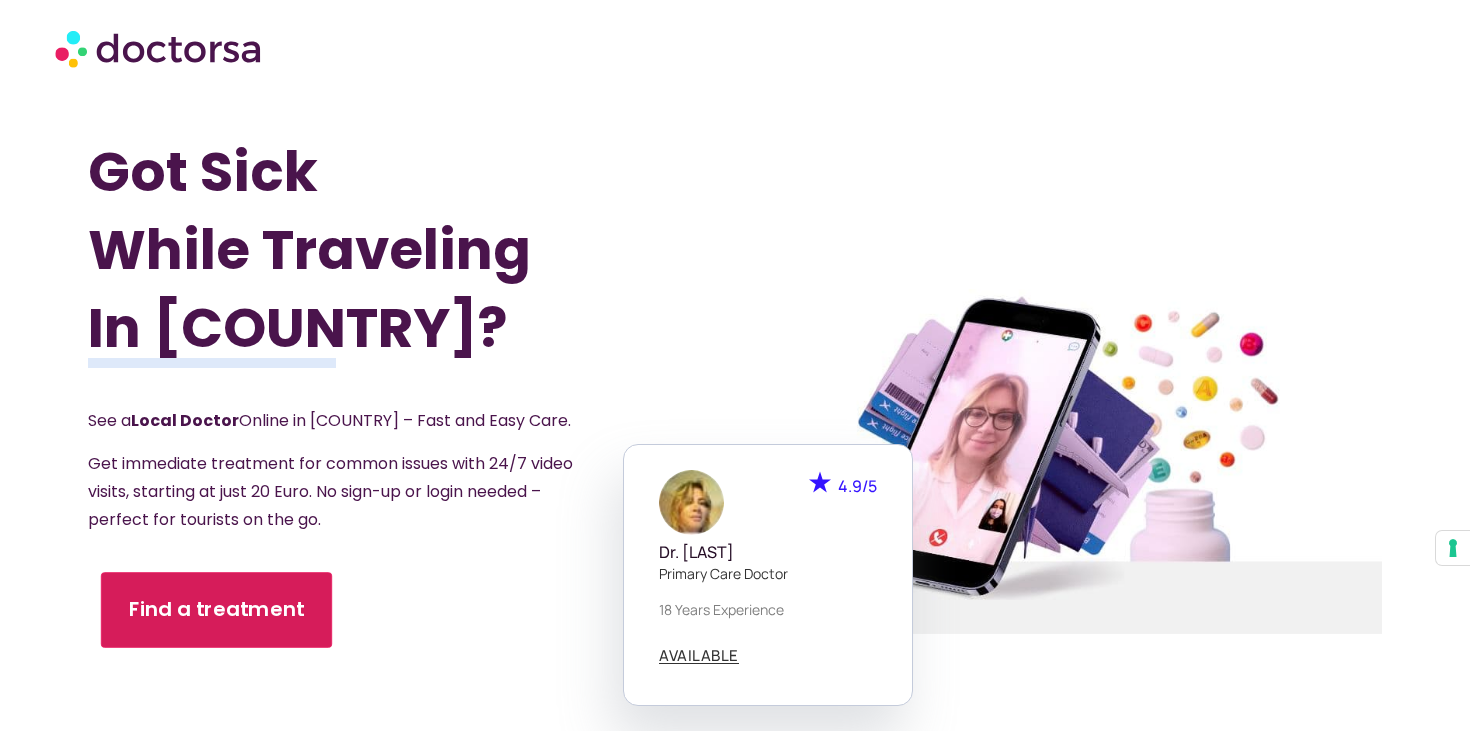 click on "Find a treatment" at bounding box center (216, 610) 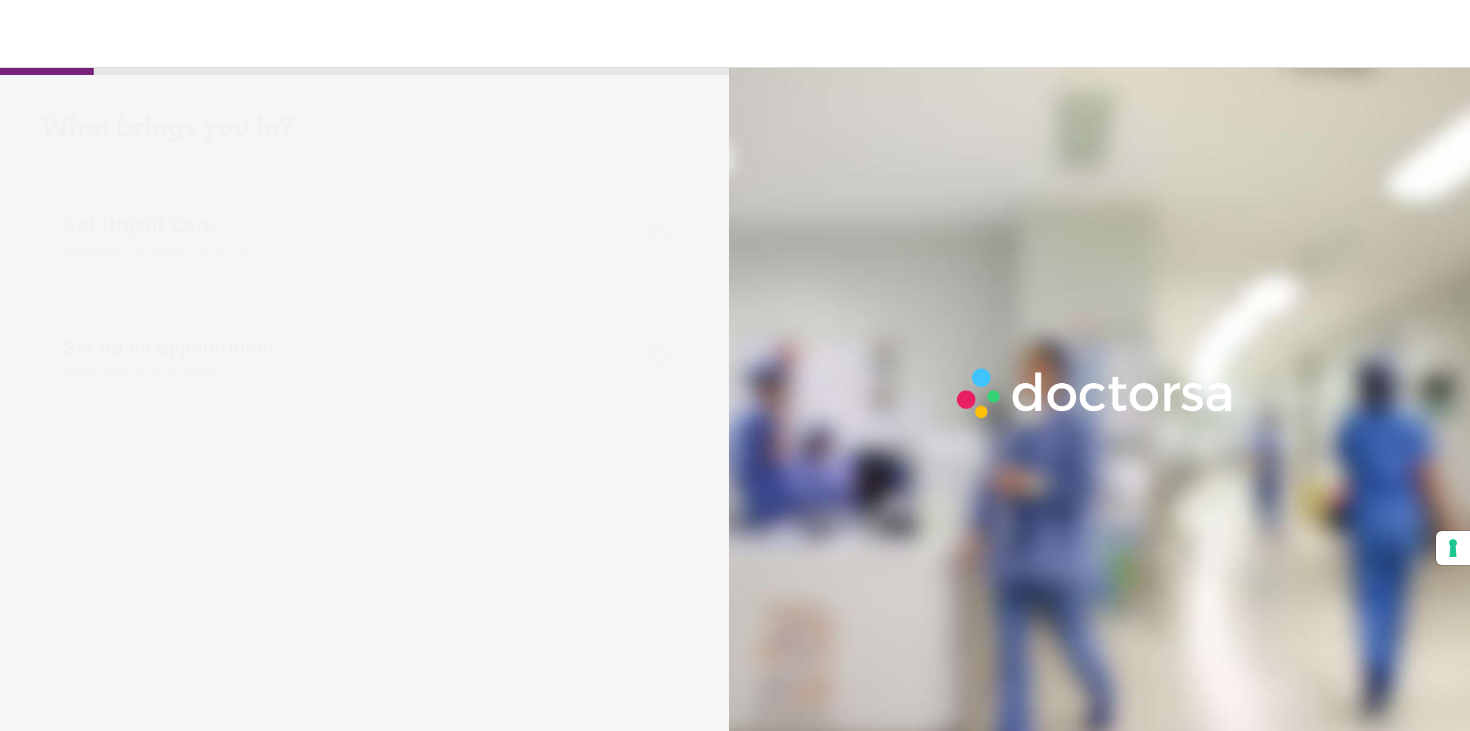 scroll, scrollTop: 0, scrollLeft: 0, axis: both 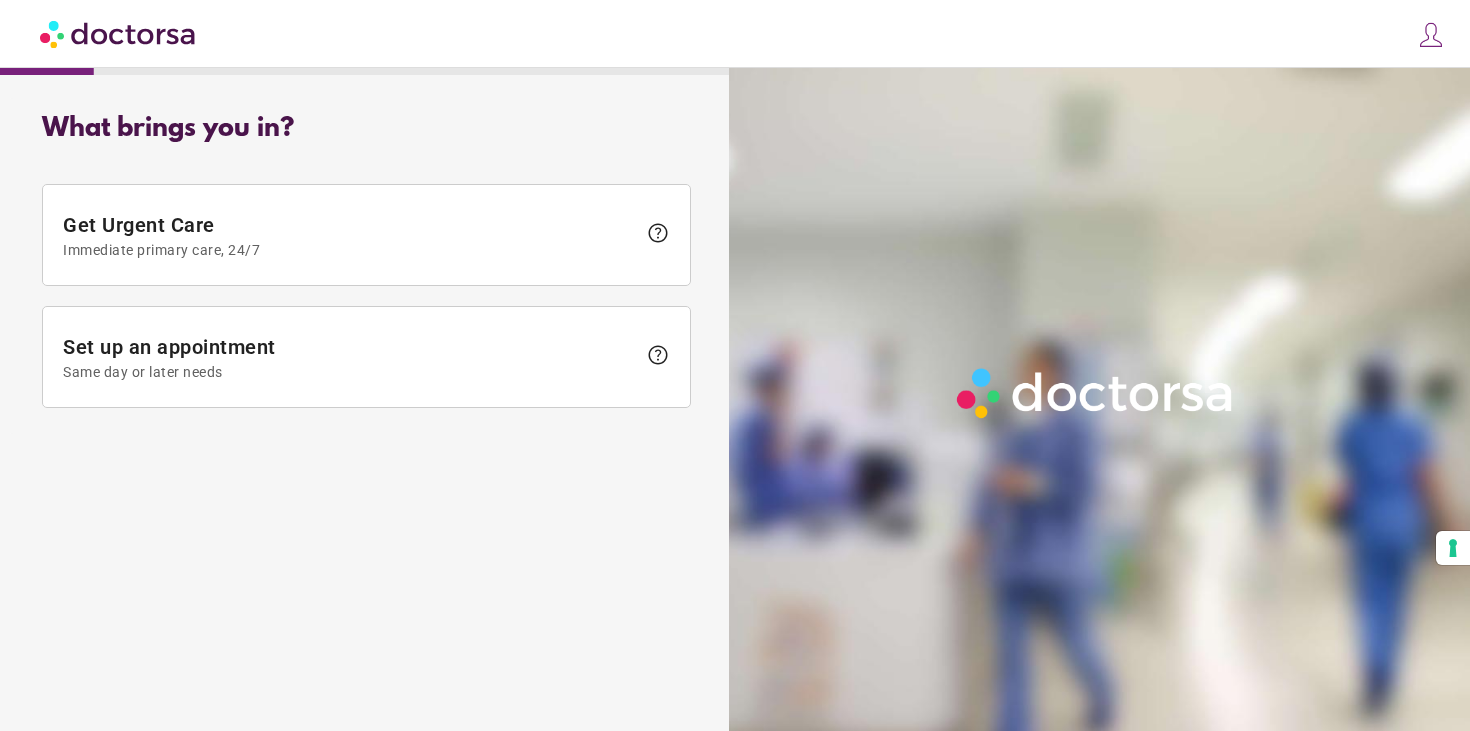 click at bounding box center (1431, 35) 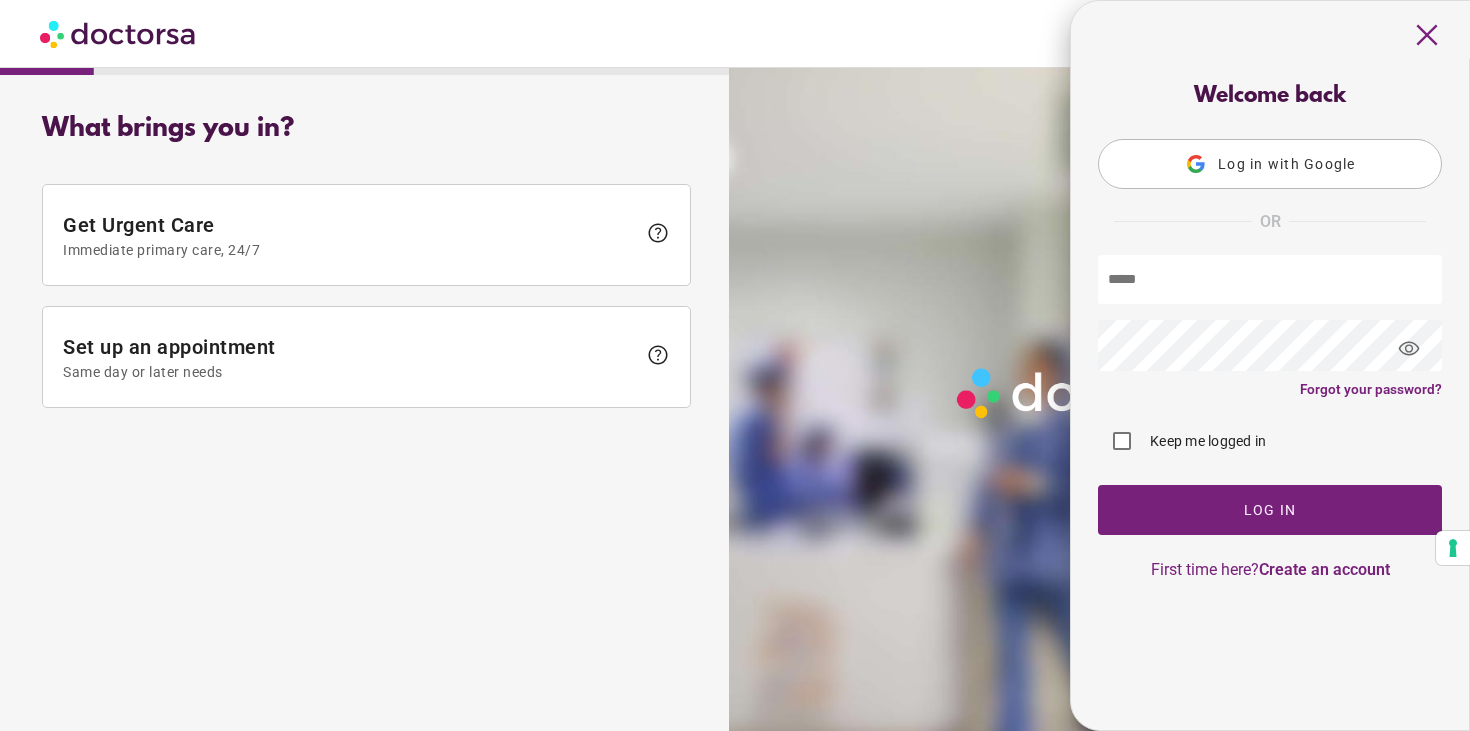 click on "Log in with Google" at bounding box center (1287, 164) 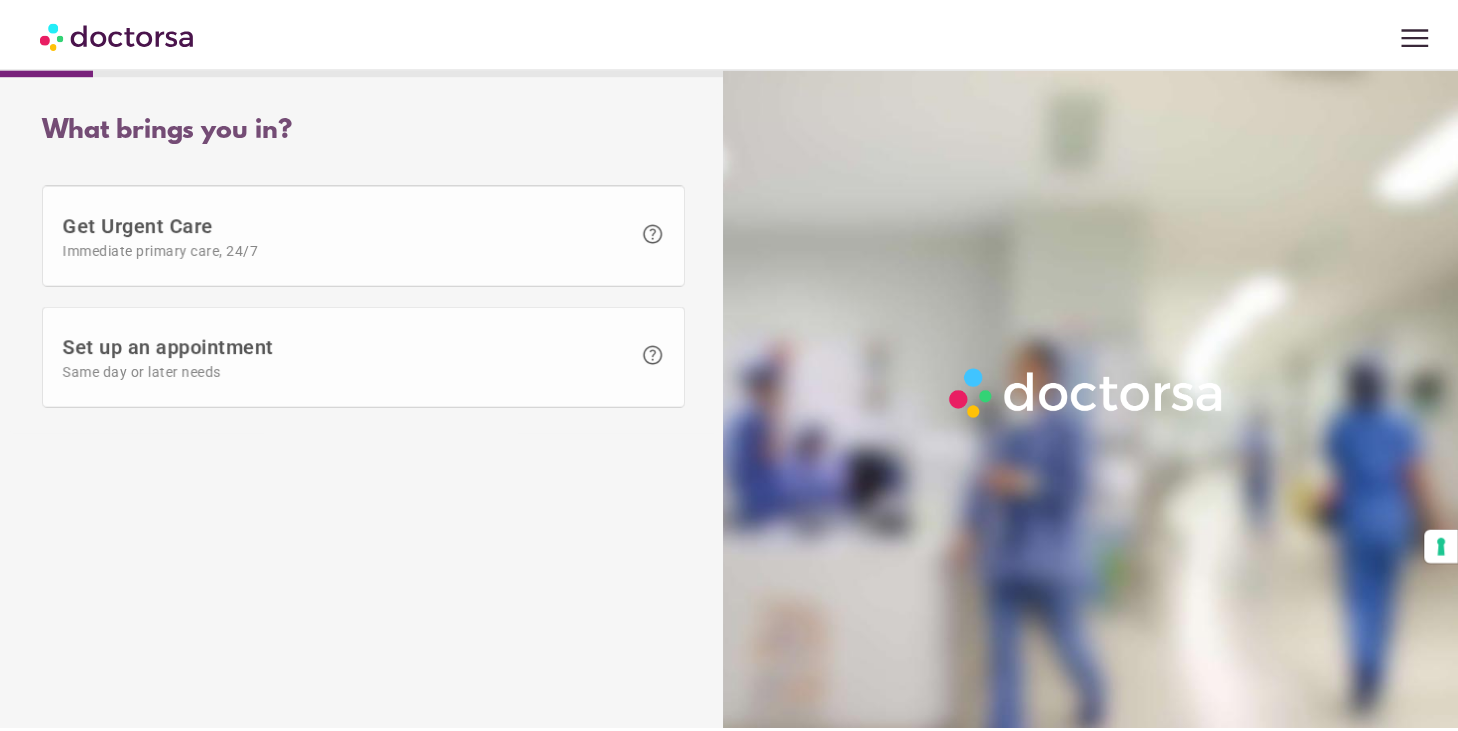scroll, scrollTop: 0, scrollLeft: 0, axis: both 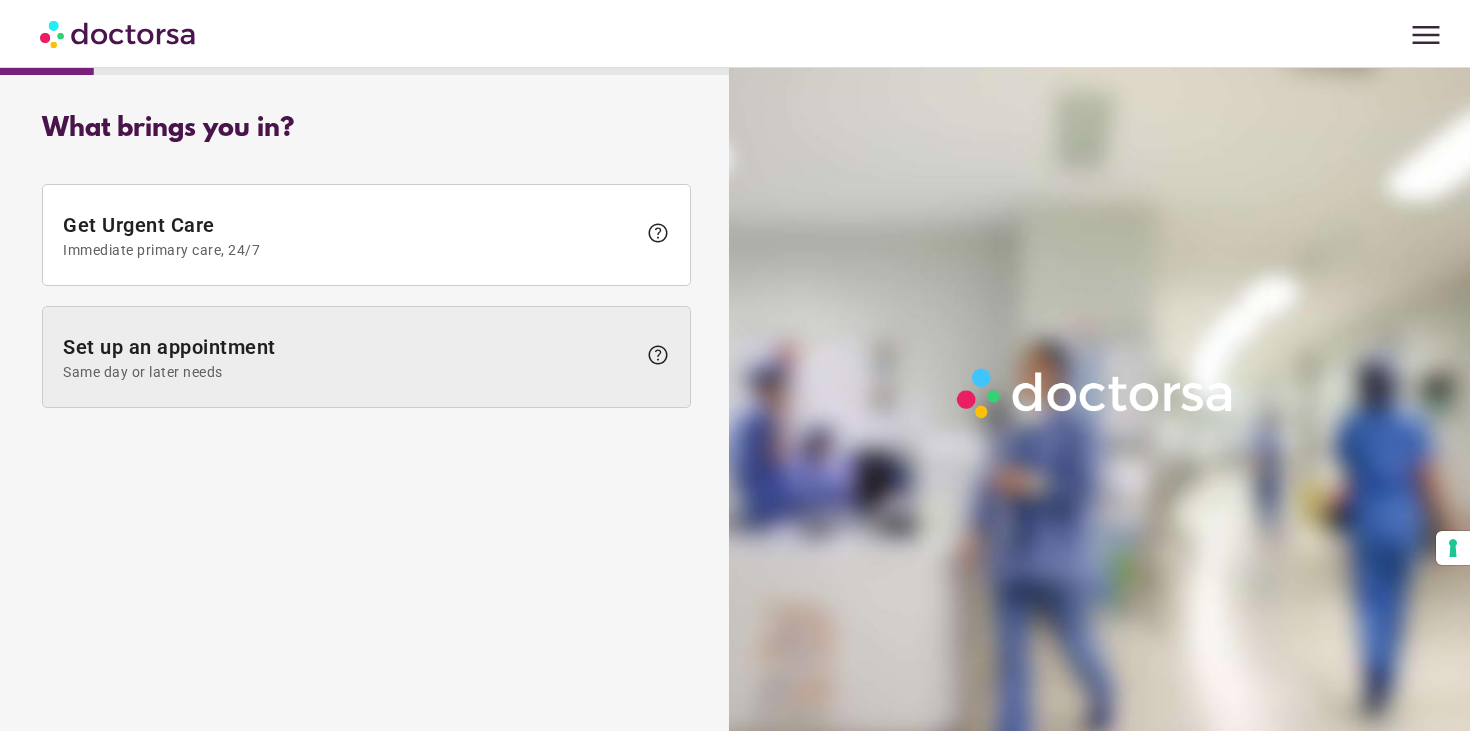 click on "Same day or later needs" at bounding box center [349, 372] 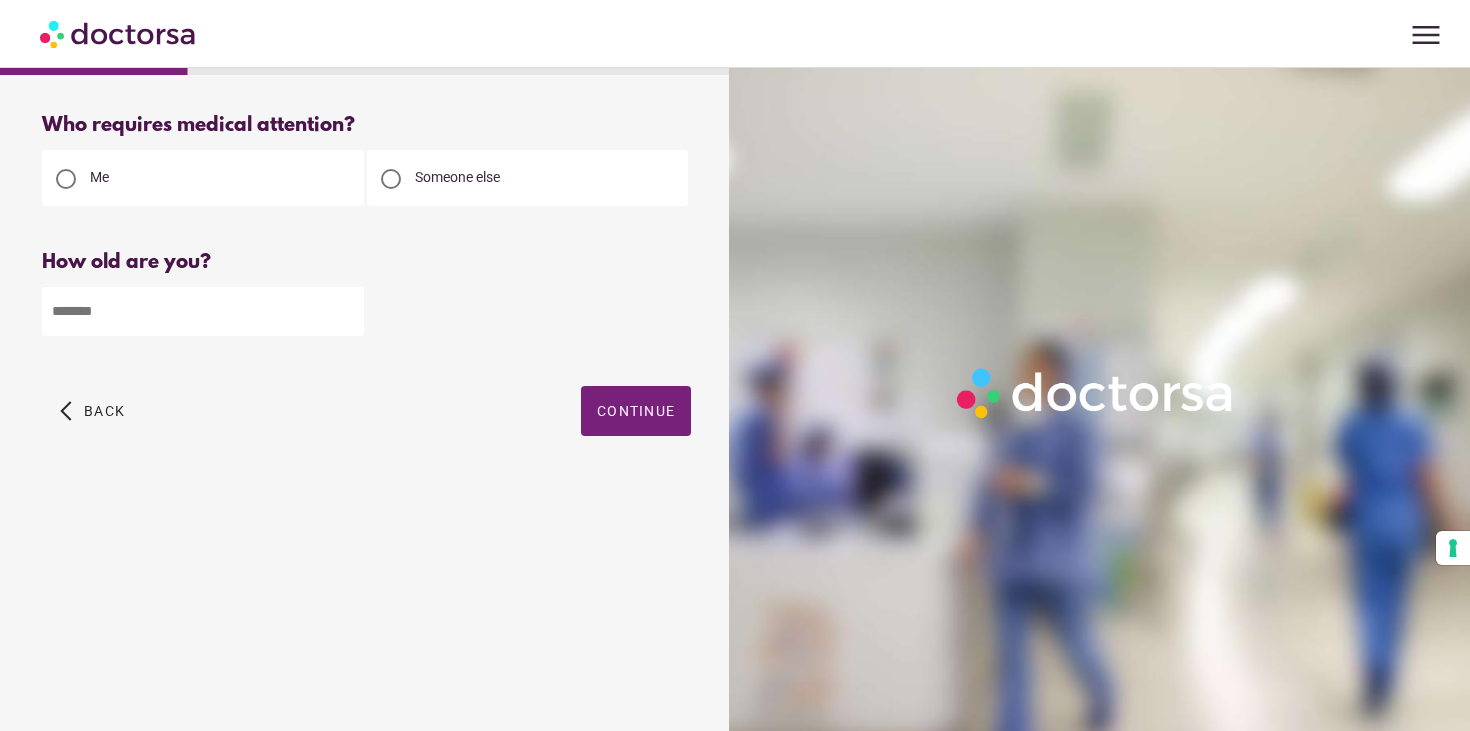 click at bounding box center [203, 311] 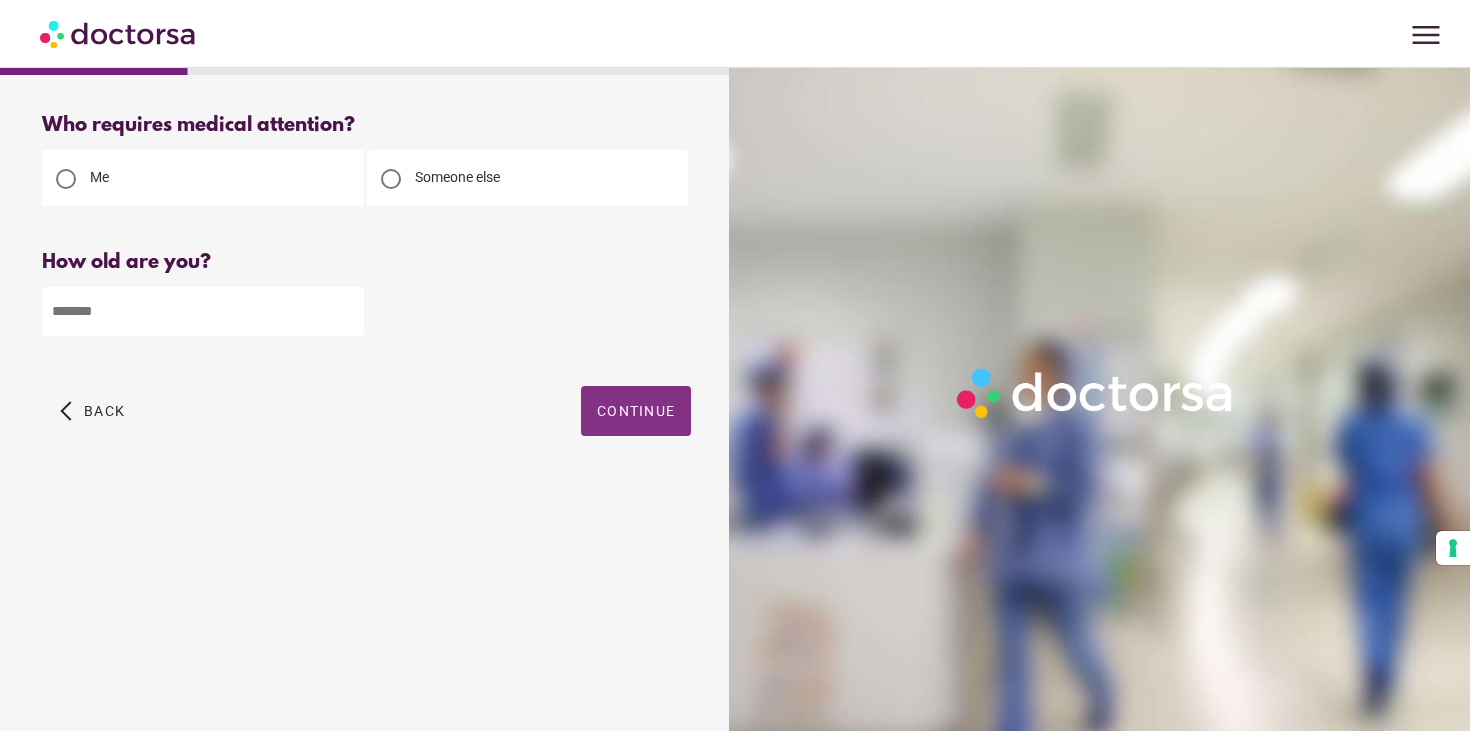 type on "**" 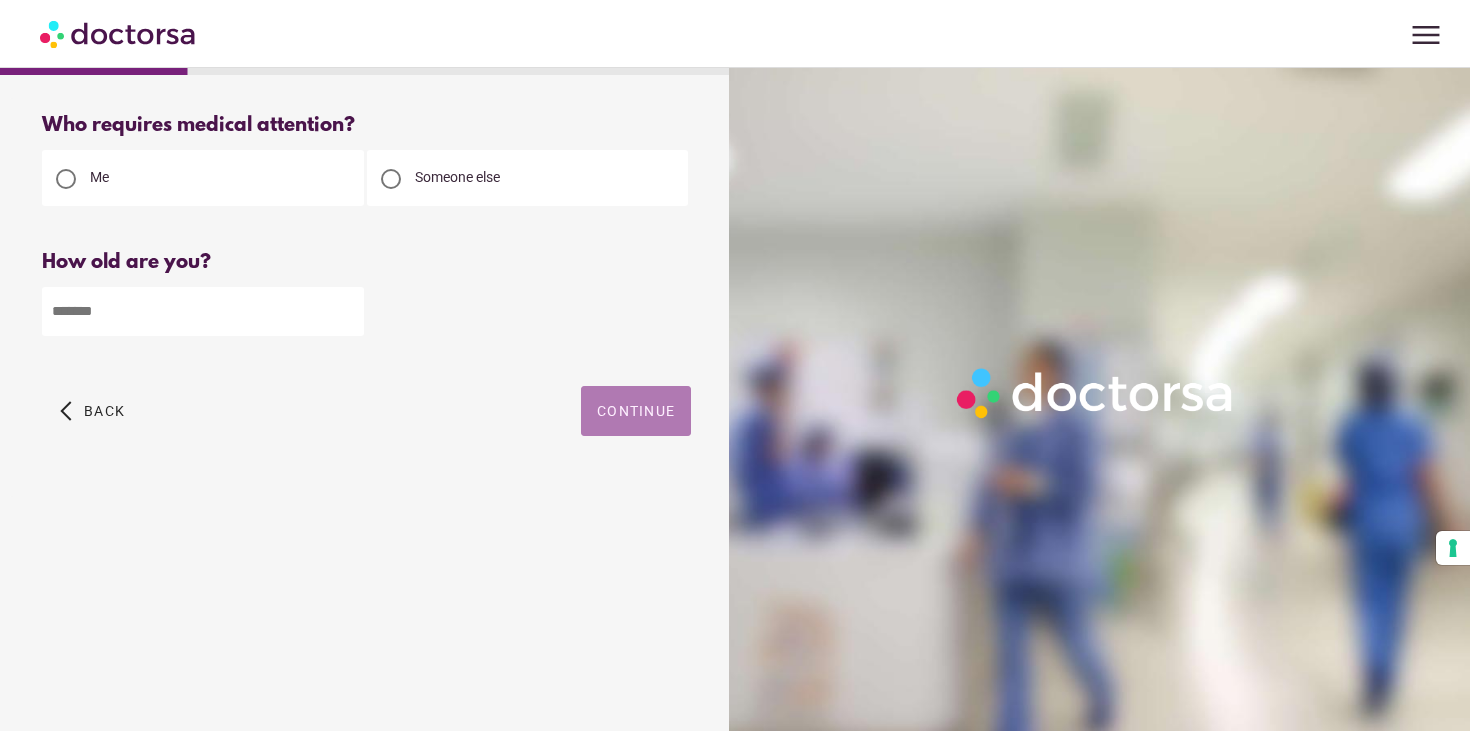 click on "Continue" at bounding box center [636, 411] 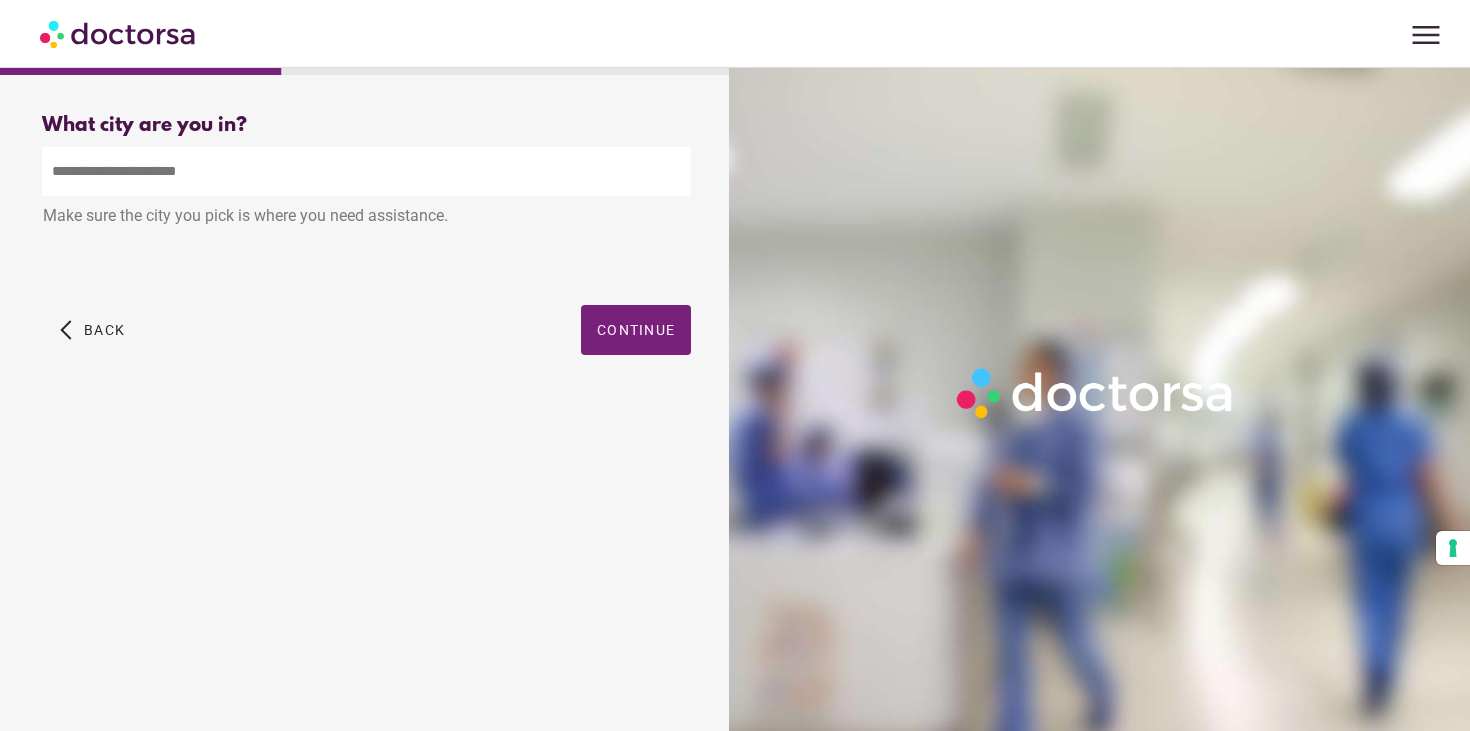 click at bounding box center (366, 171) 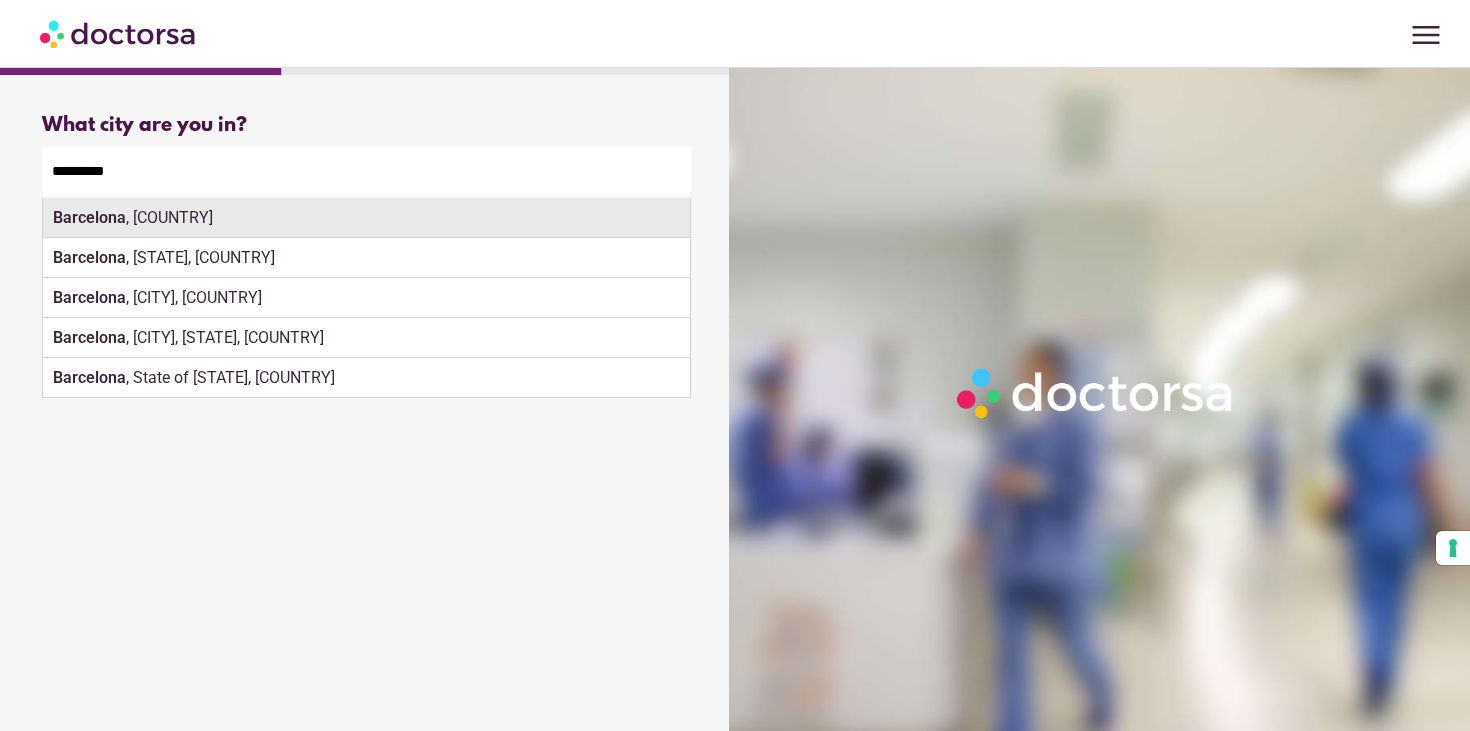click on "Barcelona , Spain" at bounding box center [366, 218] 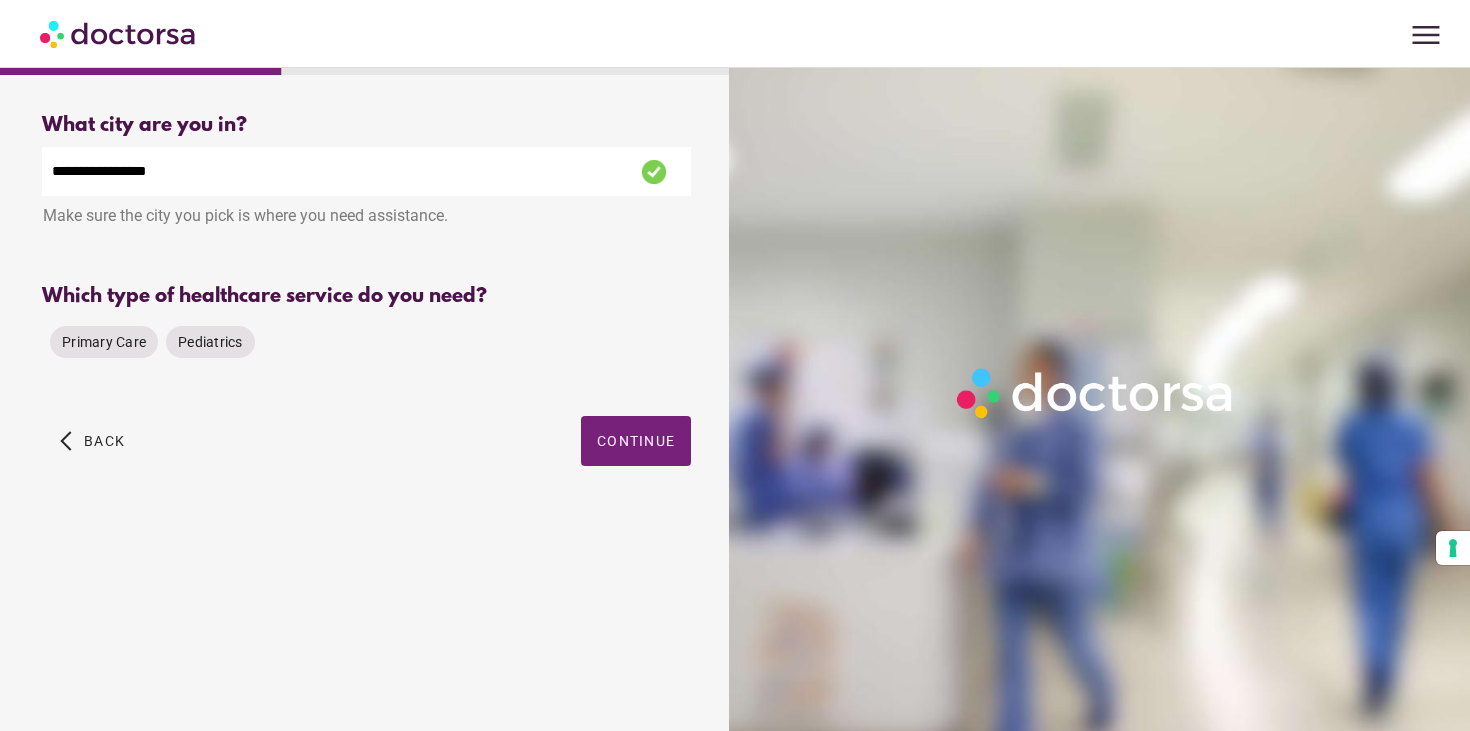 drag, startPoint x: 230, startPoint y: 183, endPoint x: -92, endPoint y: 137, distance: 325.26913 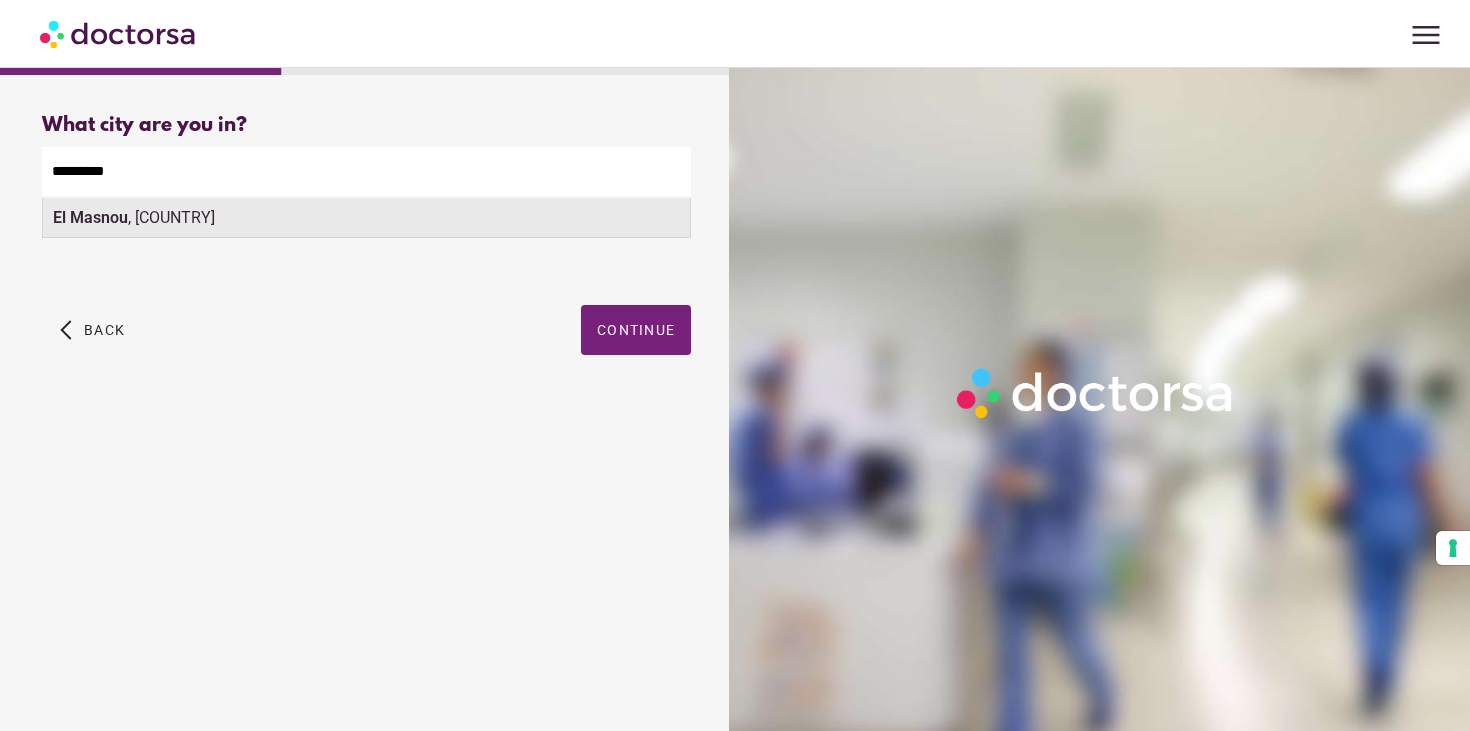 click on "El Masnou , Spain" at bounding box center (366, 218) 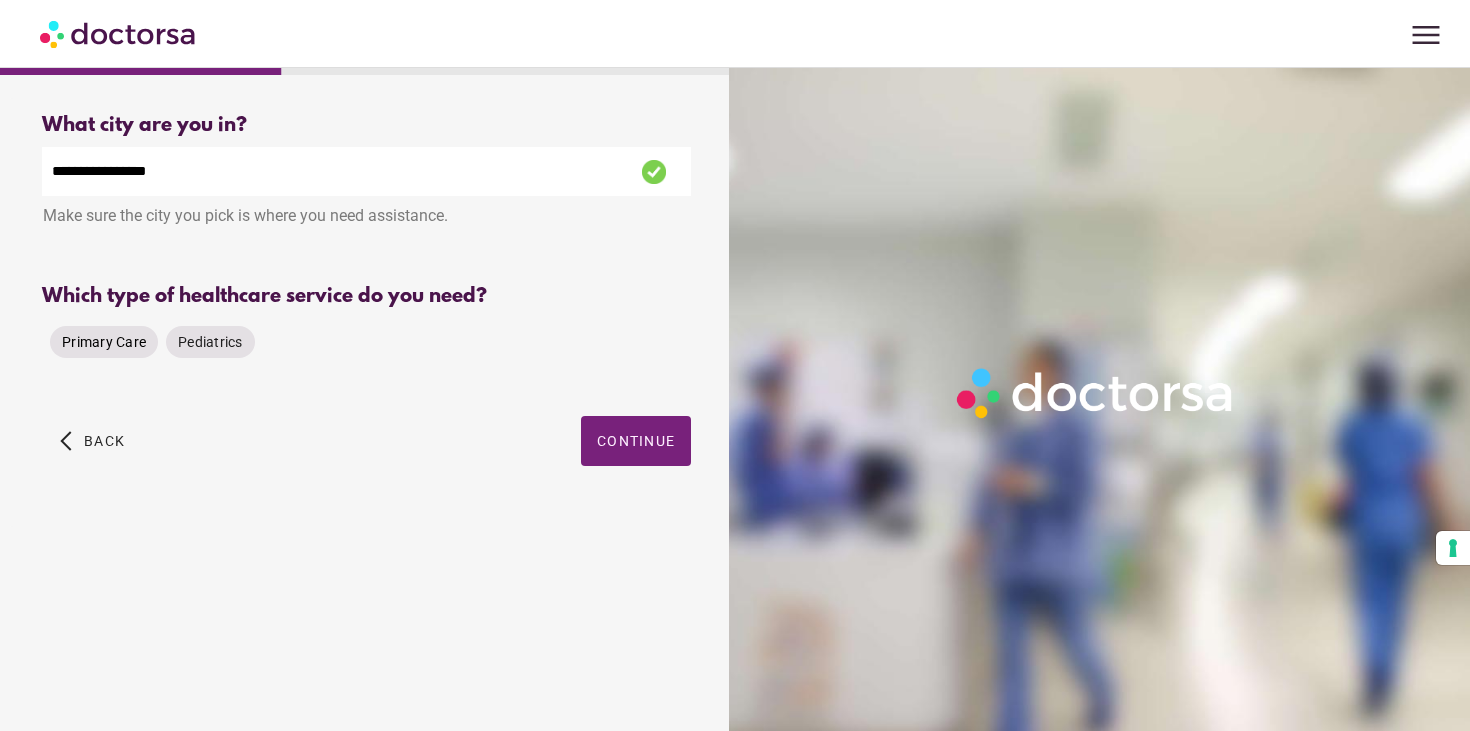 click on "Primary Care" at bounding box center [104, 342] 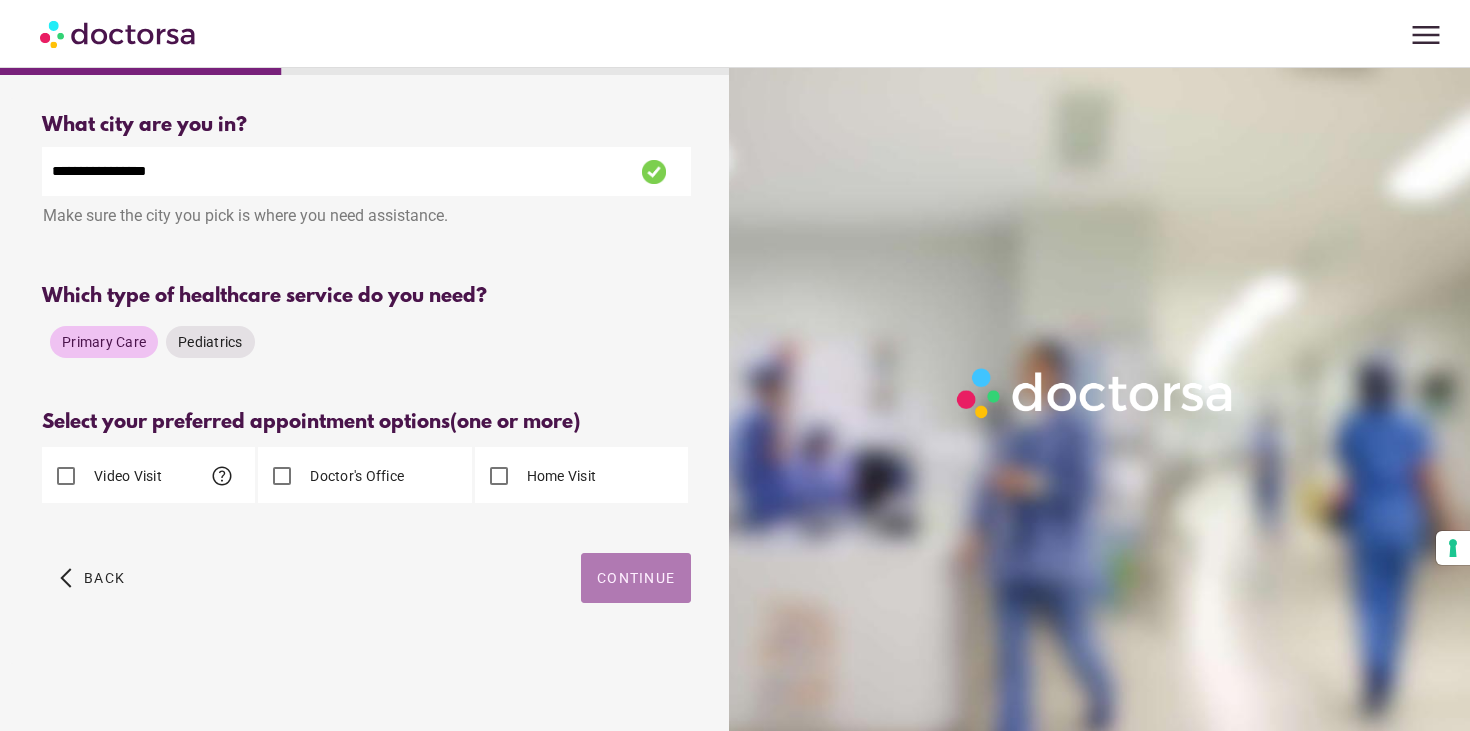 click at bounding box center (636, 578) 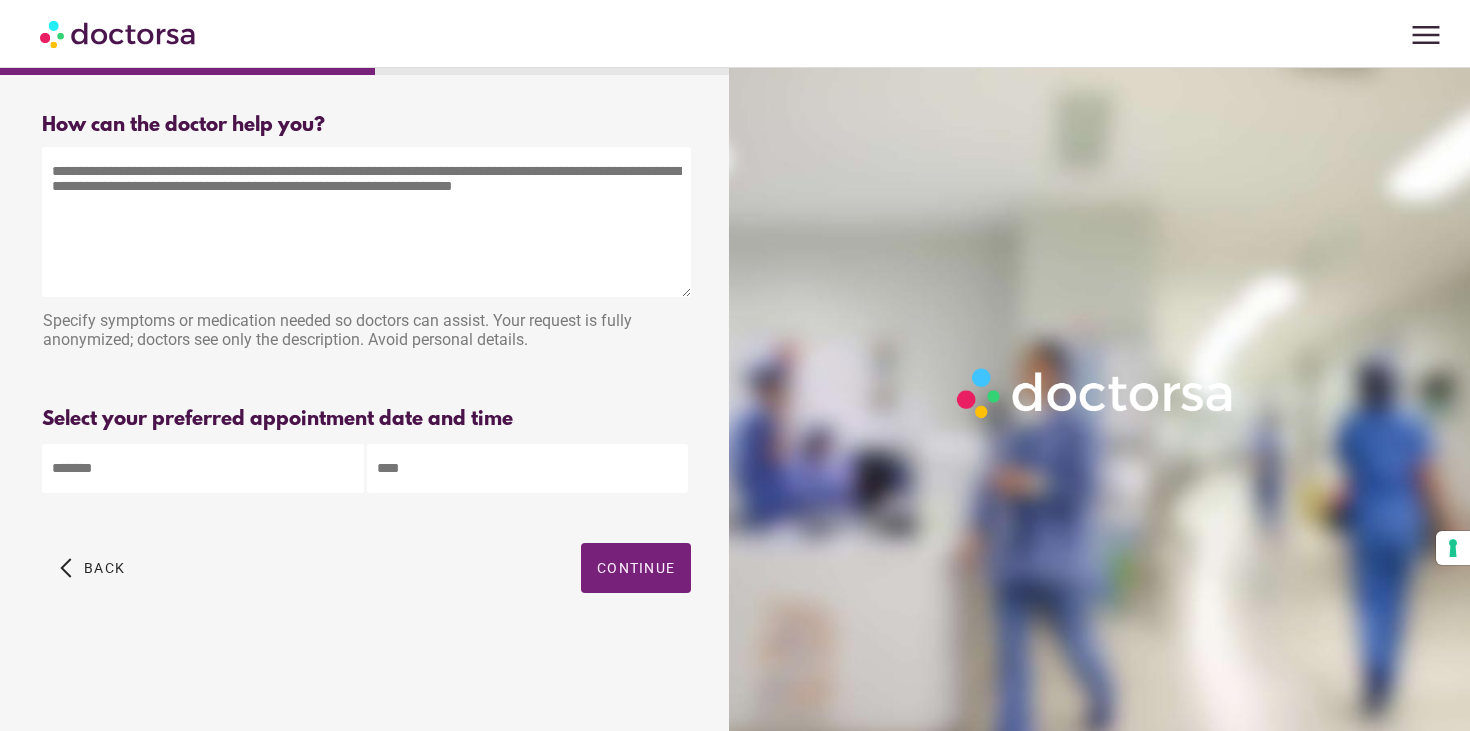 click at bounding box center (366, 222) 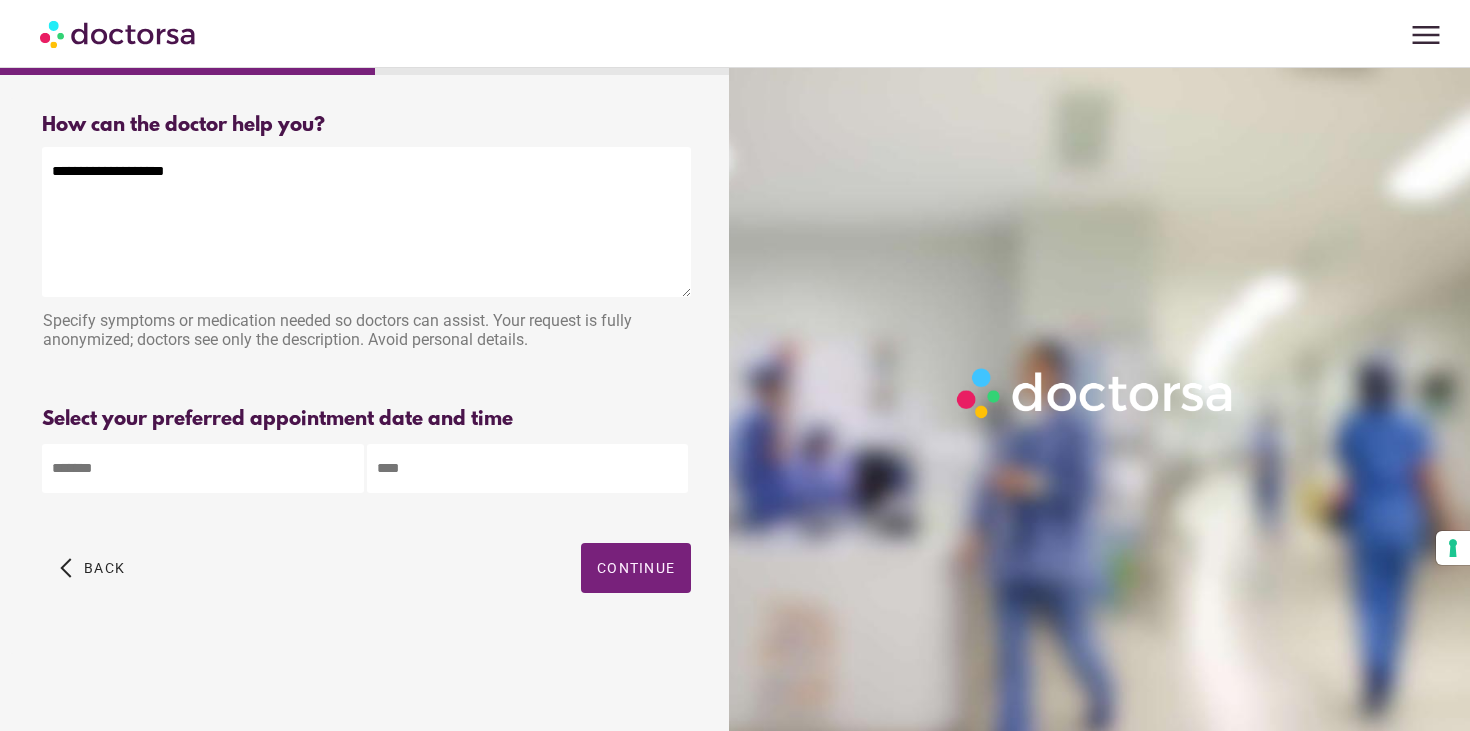type on "**********" 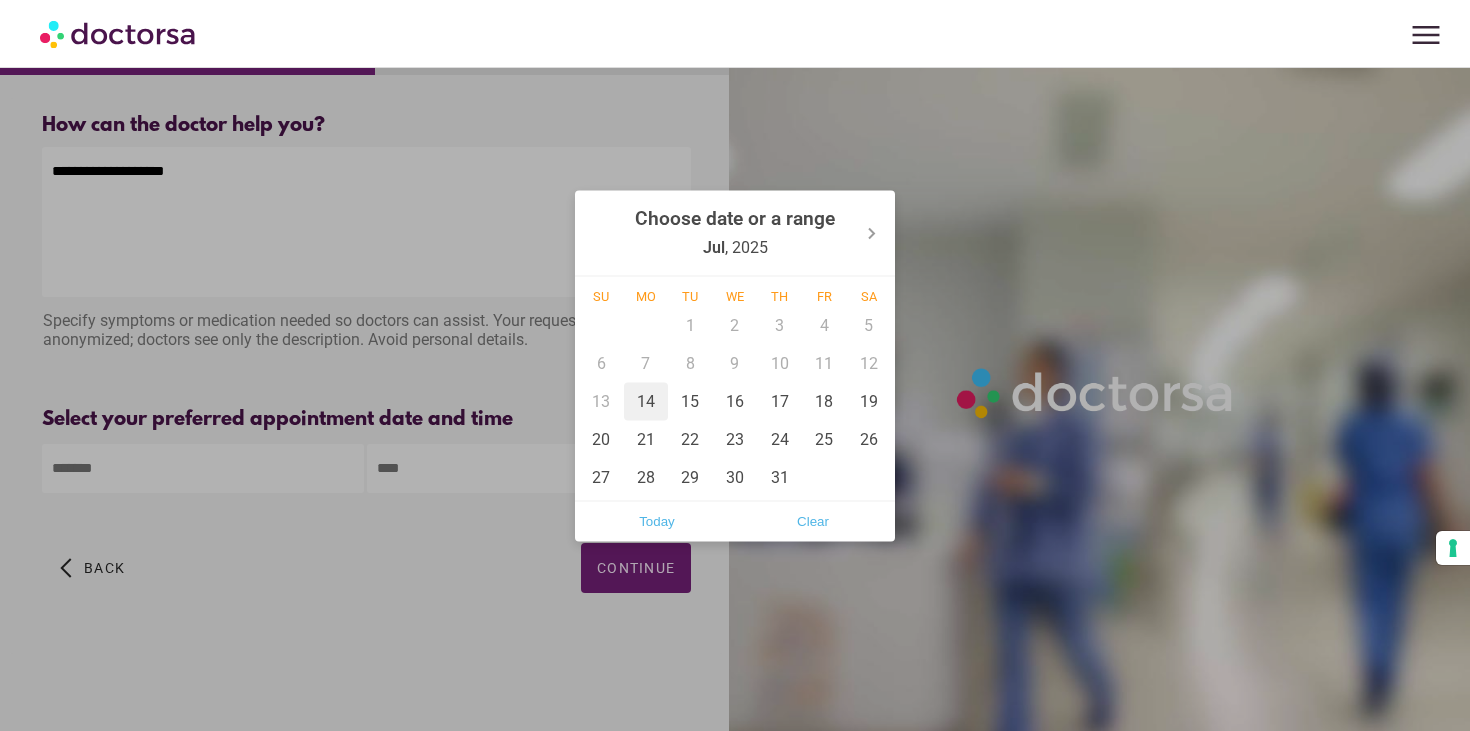 click on "14" at bounding box center (646, 401) 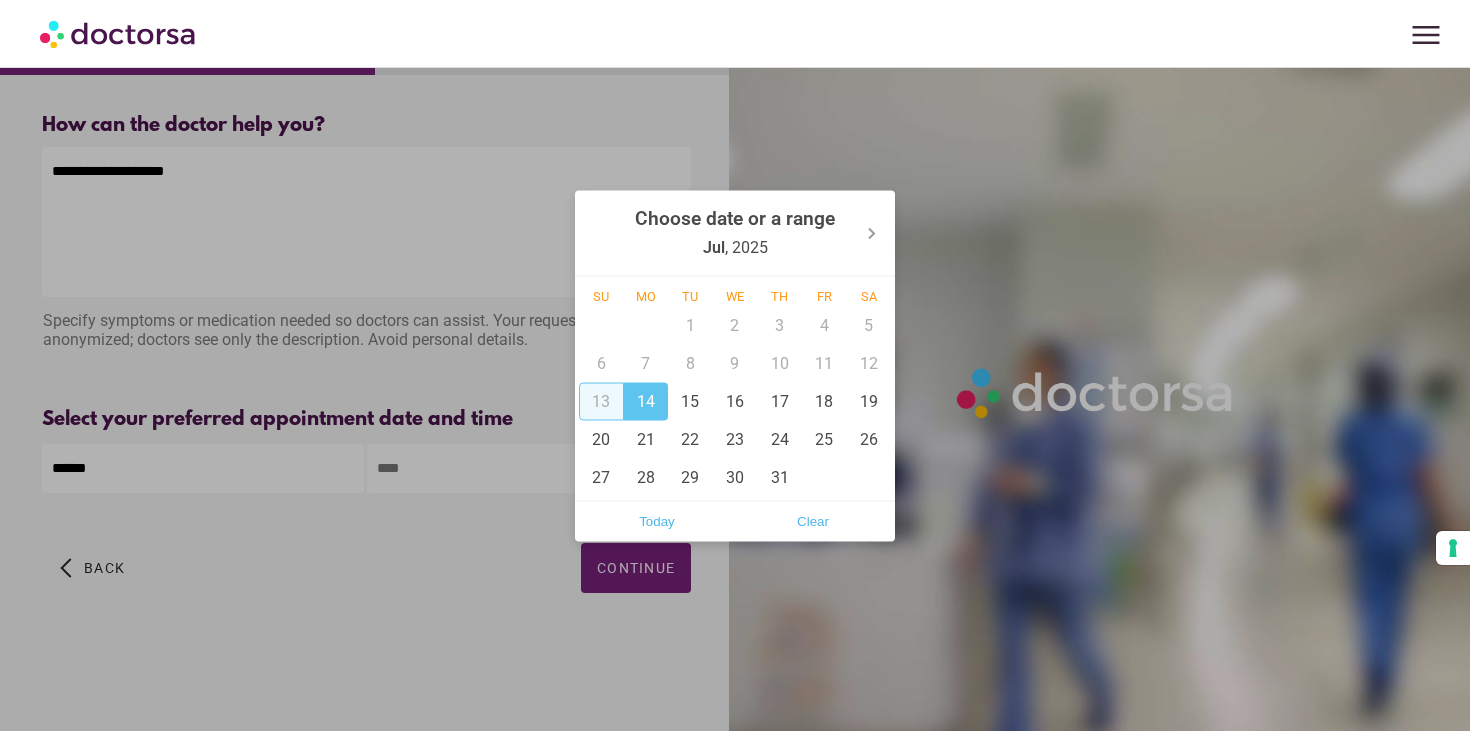 drag, startPoint x: 495, startPoint y: 527, endPoint x: 502, endPoint y: 515, distance: 13.892444 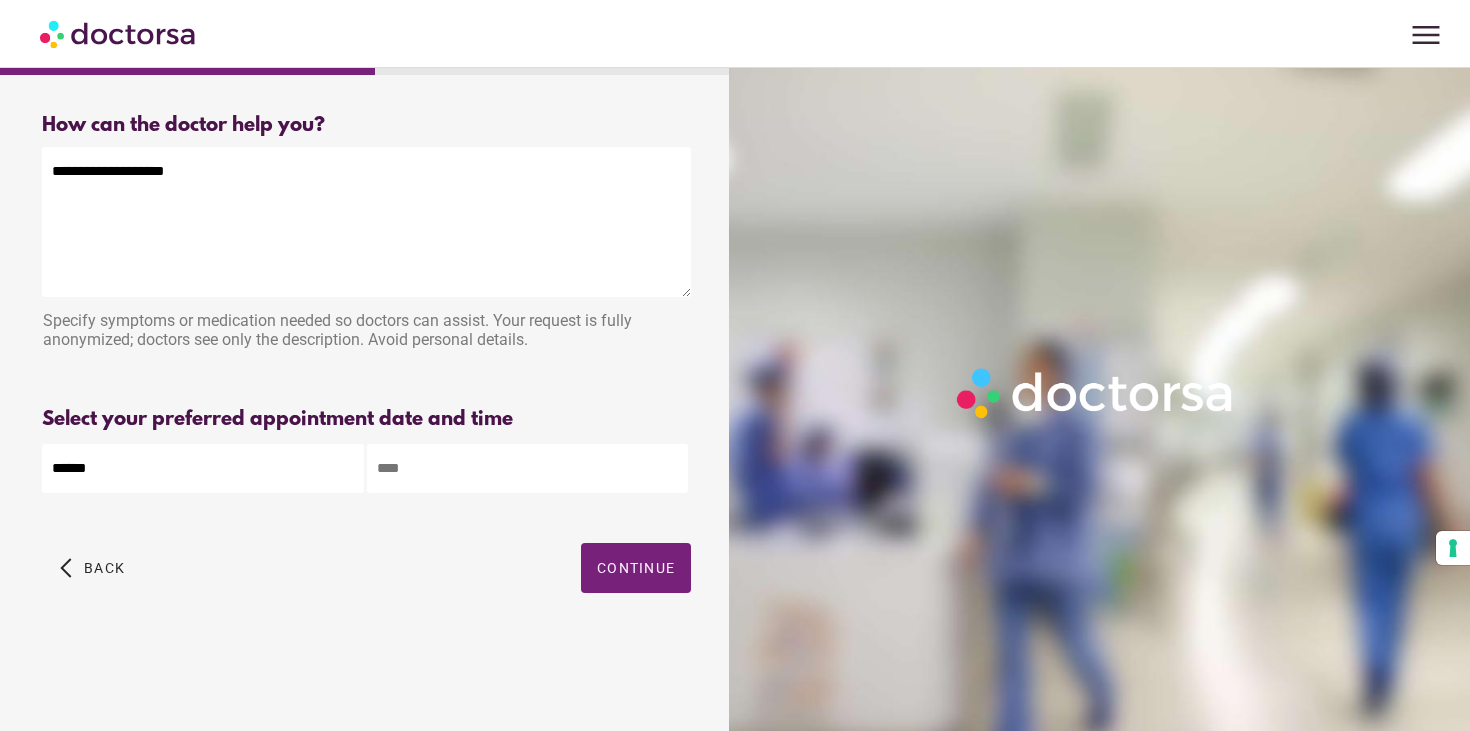 click at bounding box center [528, 468] 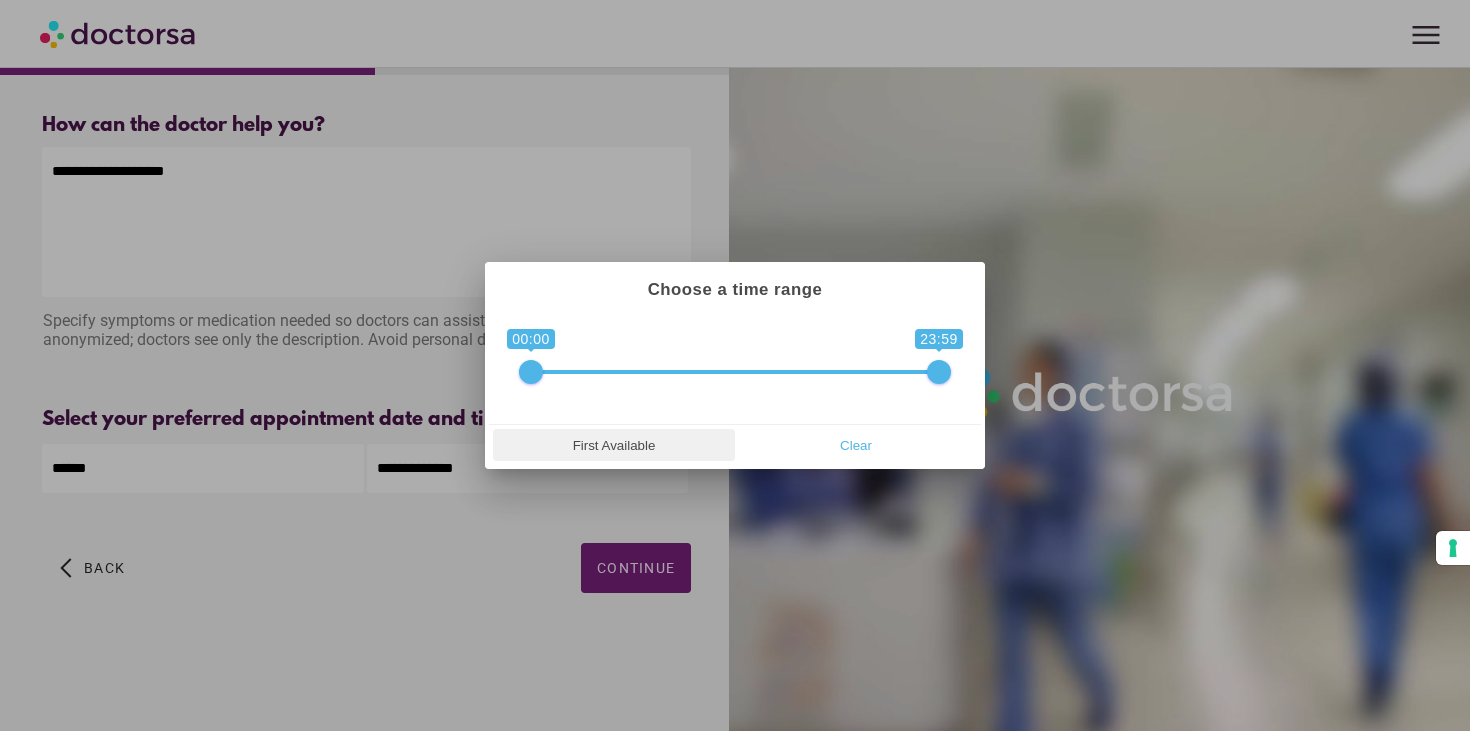 click on "First Available" at bounding box center [614, 445] 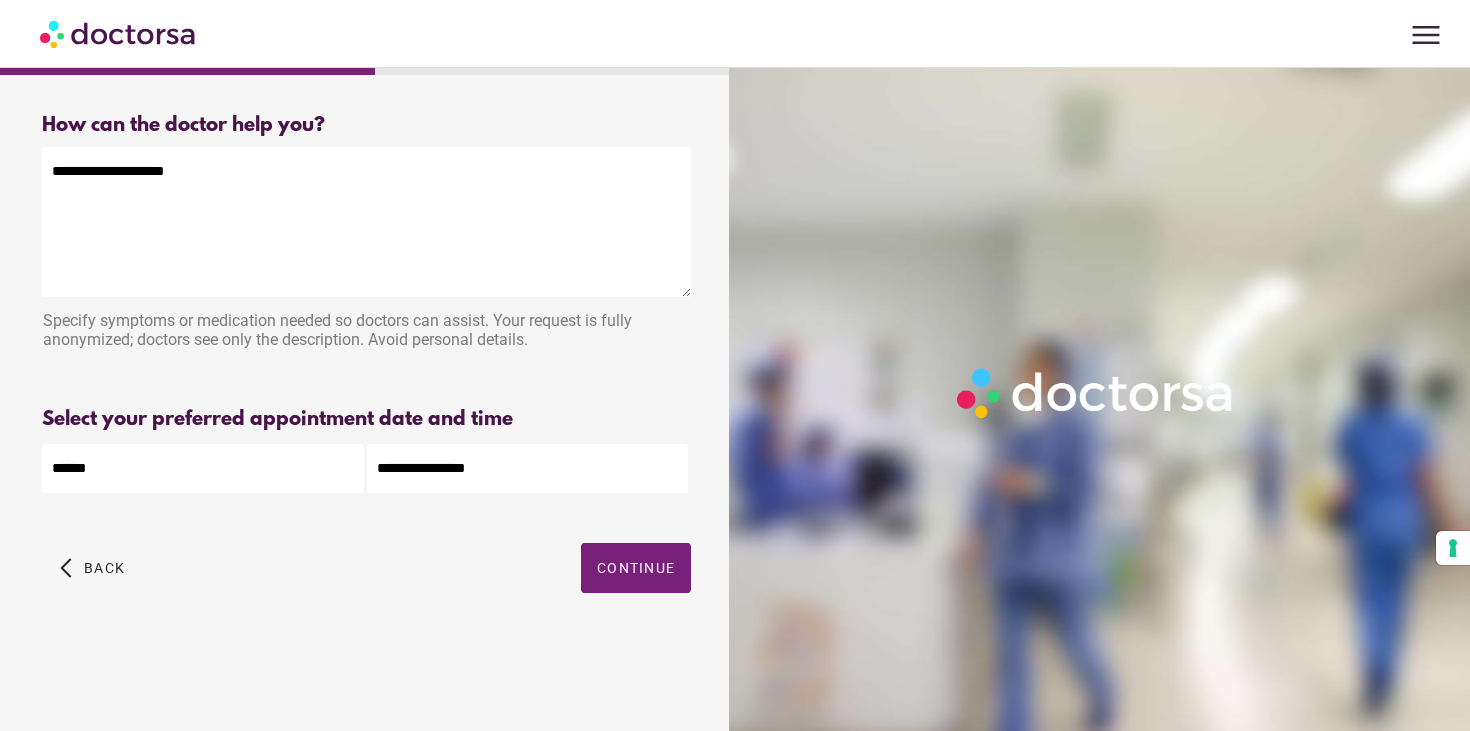 click on "Continue" at bounding box center [636, 568] 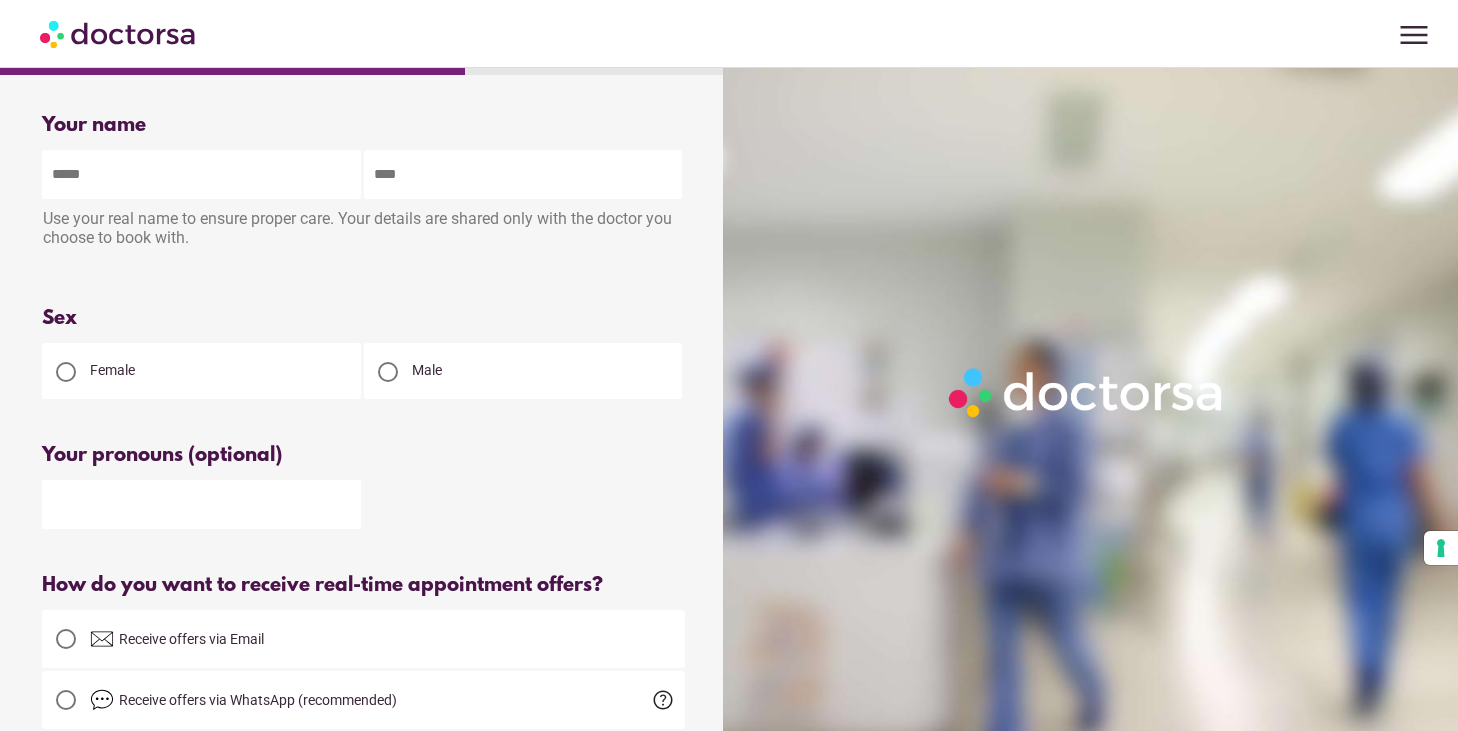 click at bounding box center [201, 174] 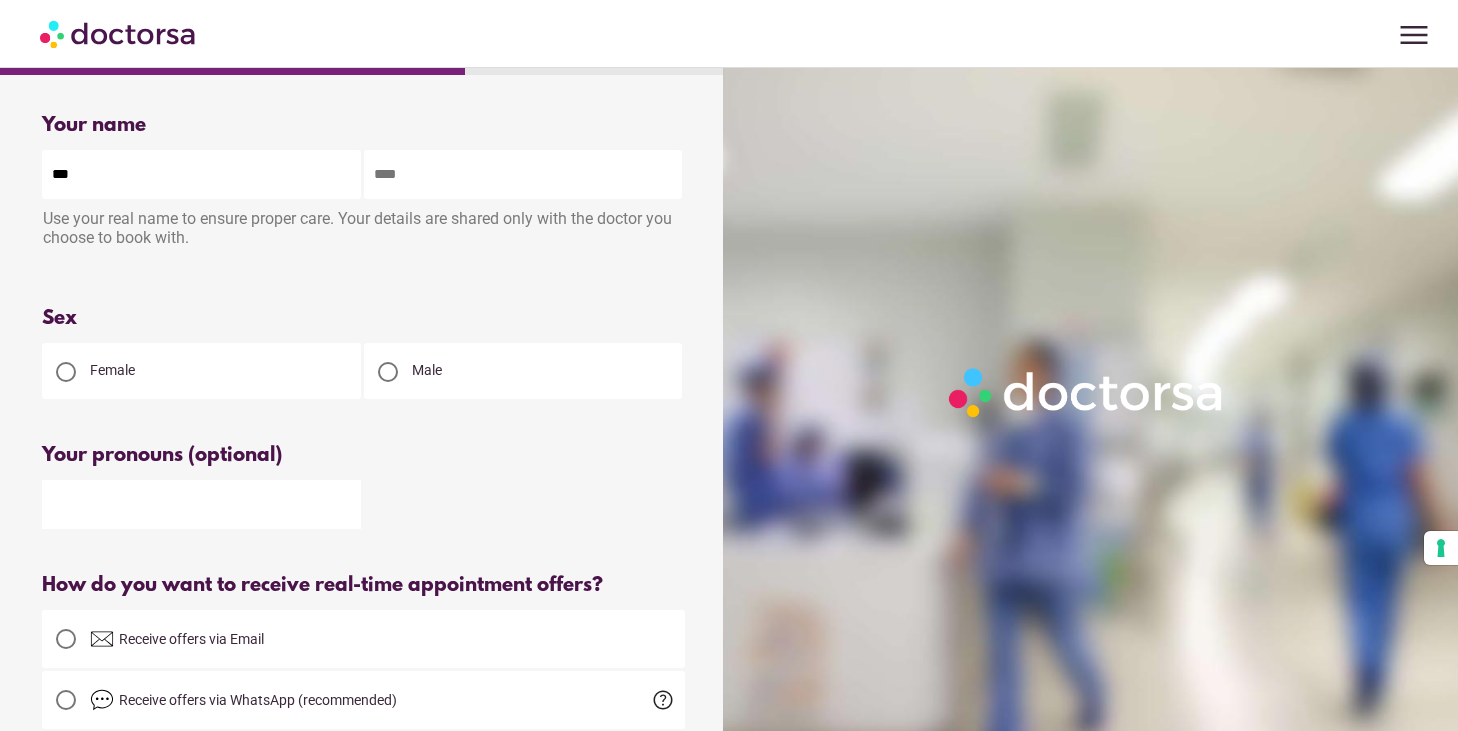 type on "*******" 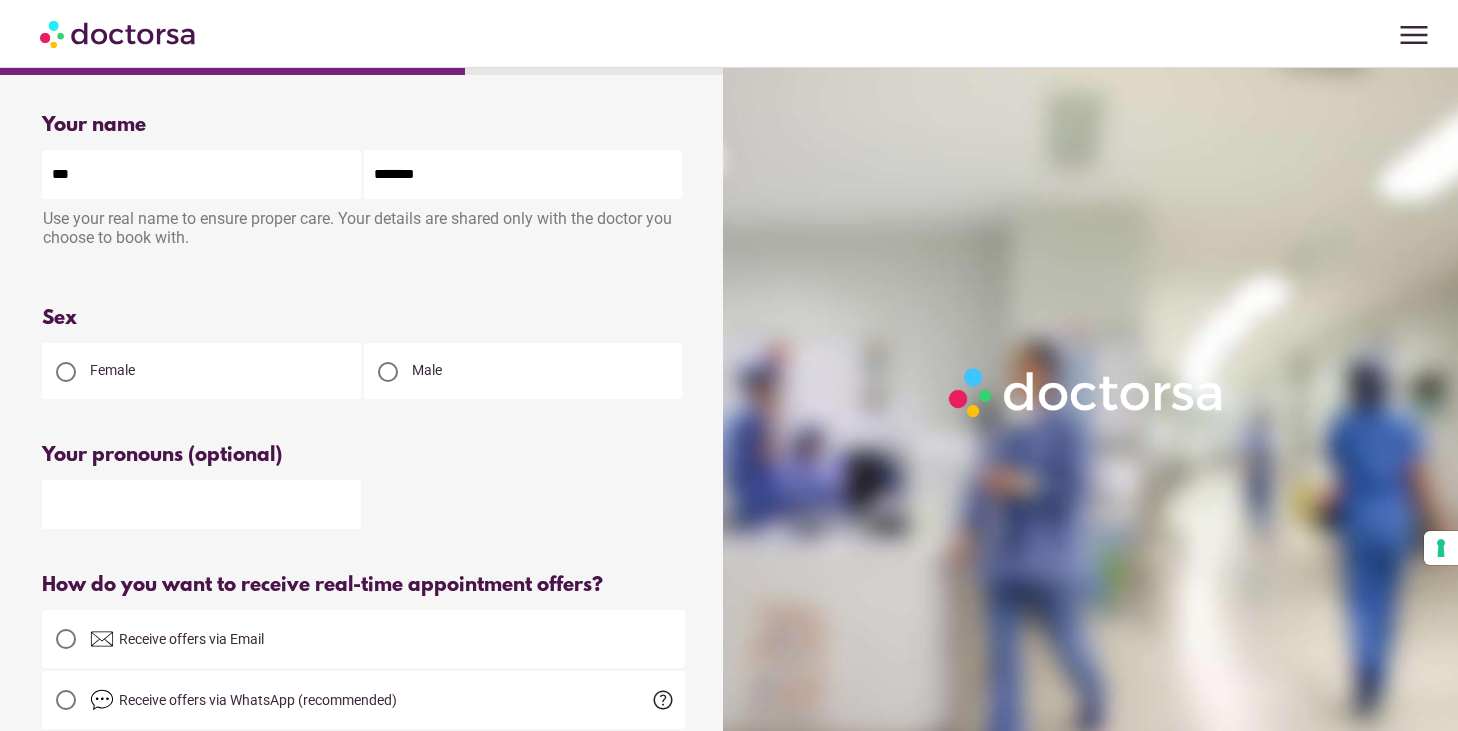 type on "**********" 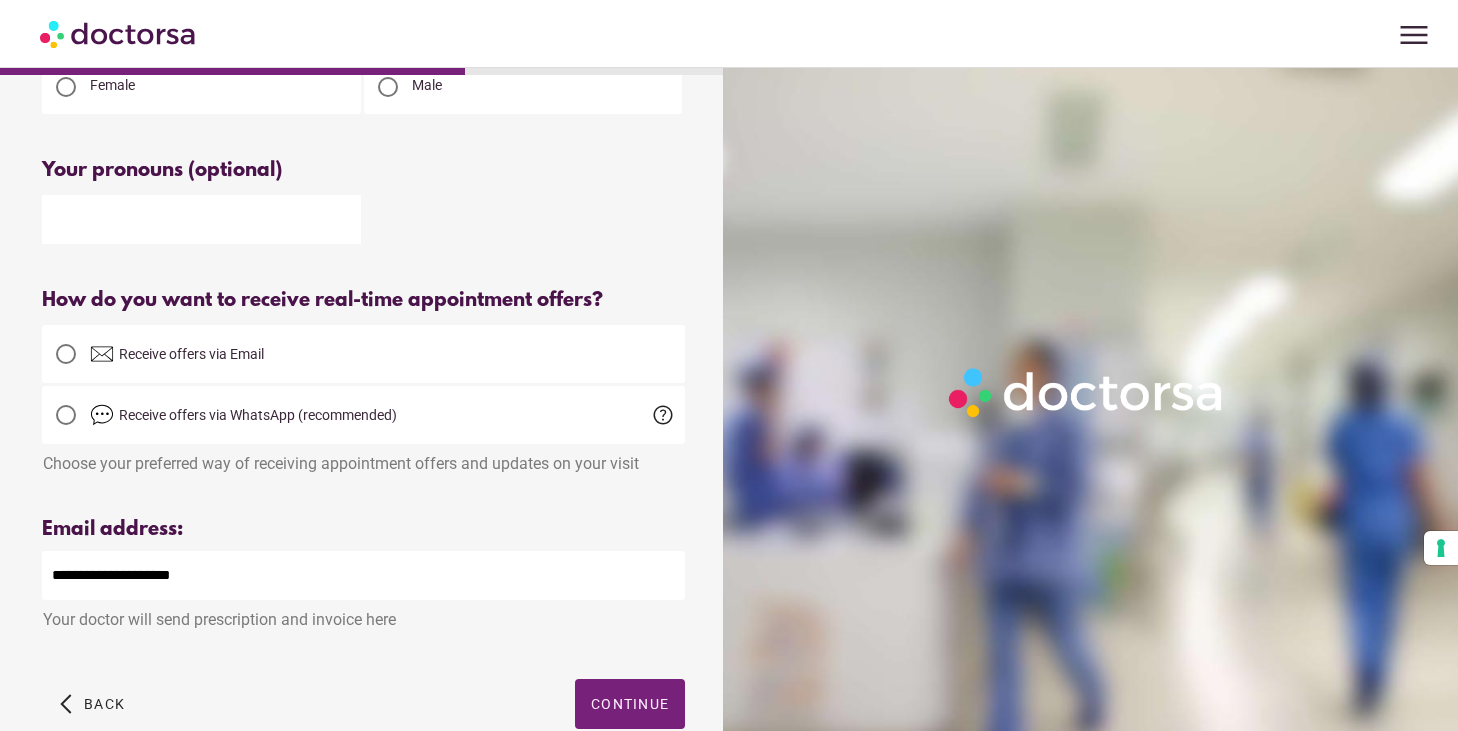 scroll, scrollTop: 400, scrollLeft: 0, axis: vertical 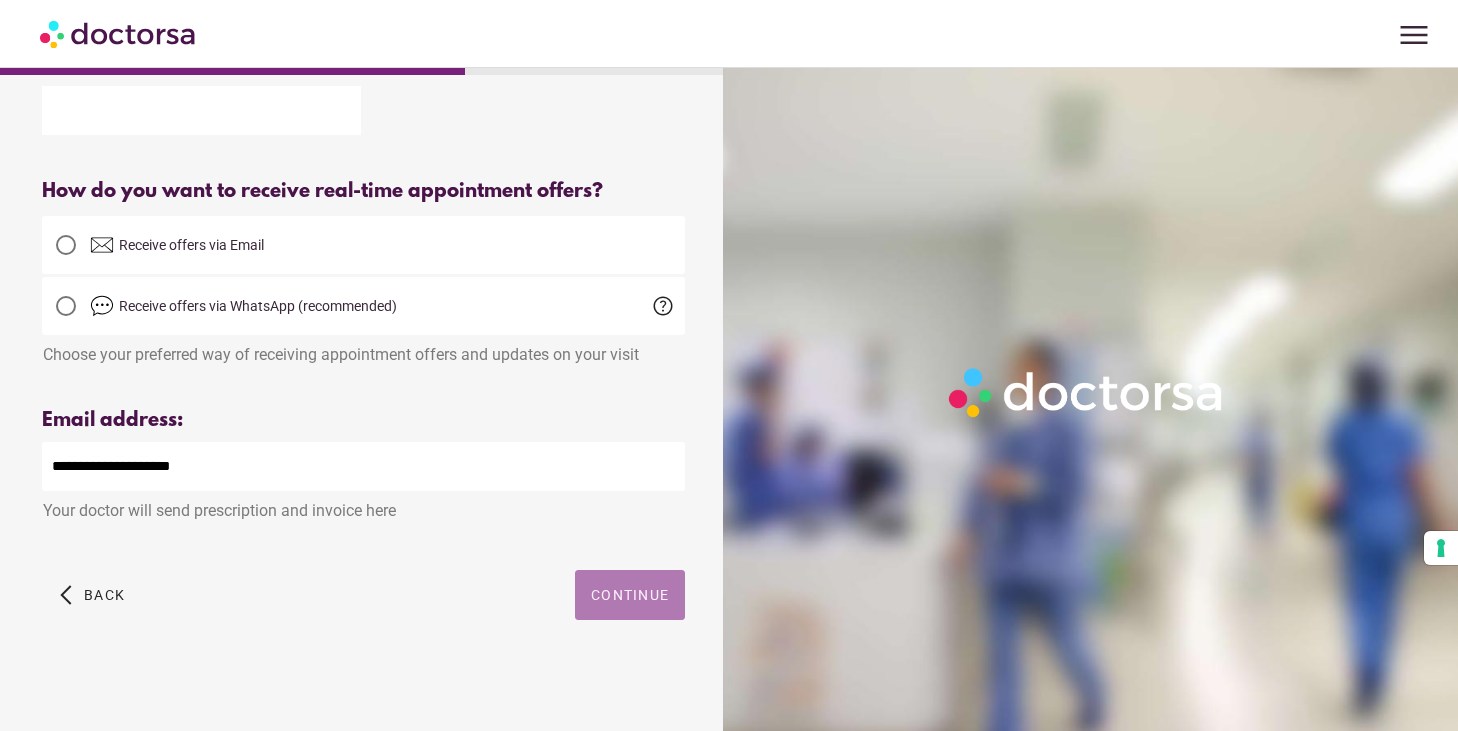 click on "Continue" at bounding box center (630, 595) 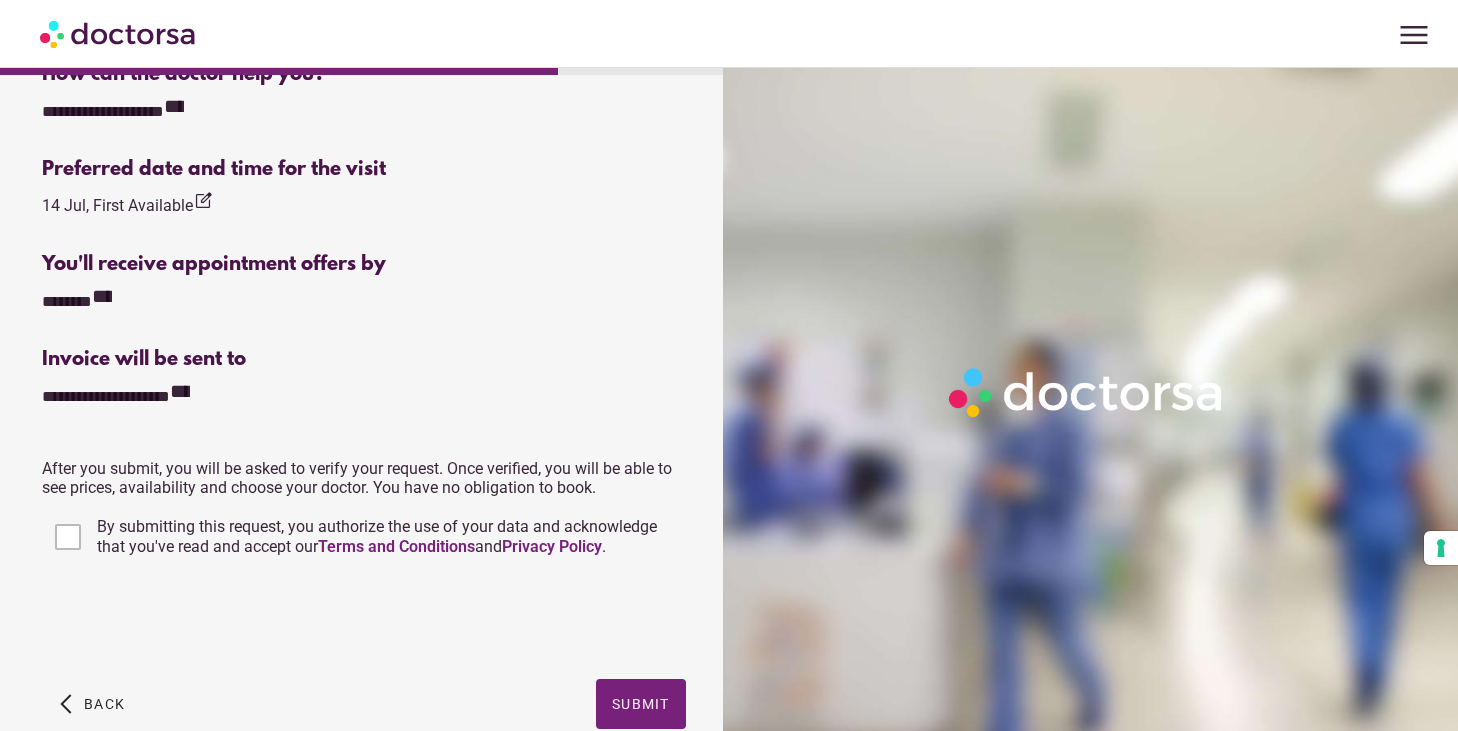 scroll, scrollTop: 707, scrollLeft: 0, axis: vertical 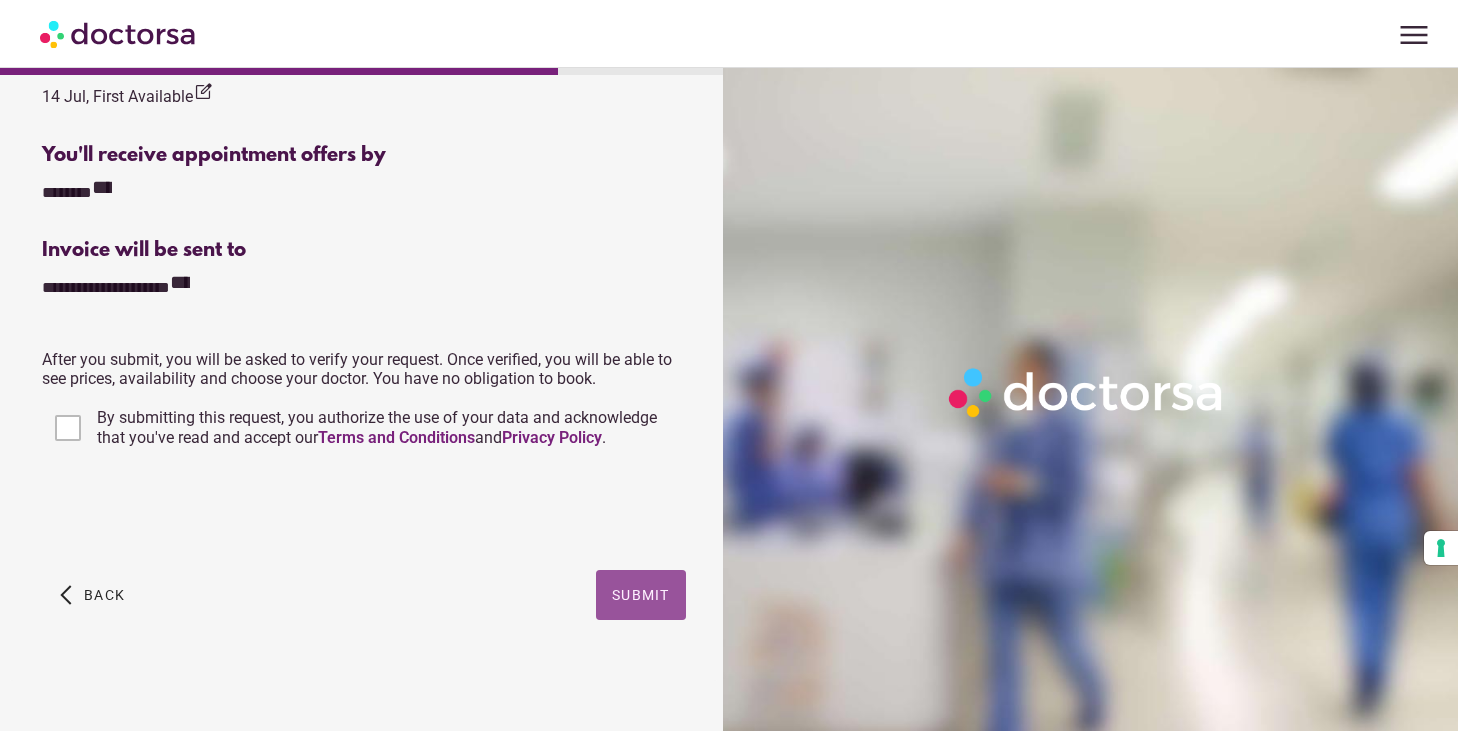 click at bounding box center [641, 595] 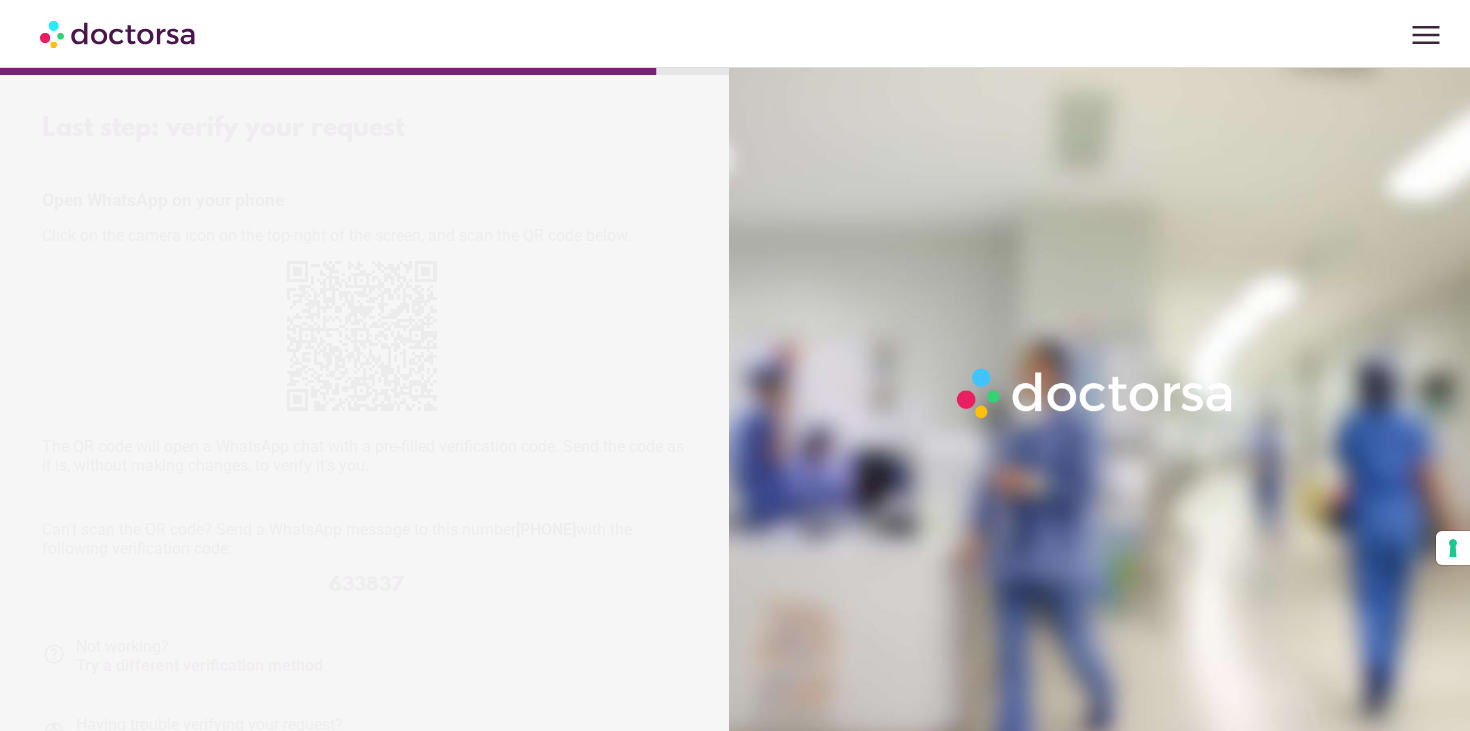 scroll, scrollTop: 0, scrollLeft: 0, axis: both 